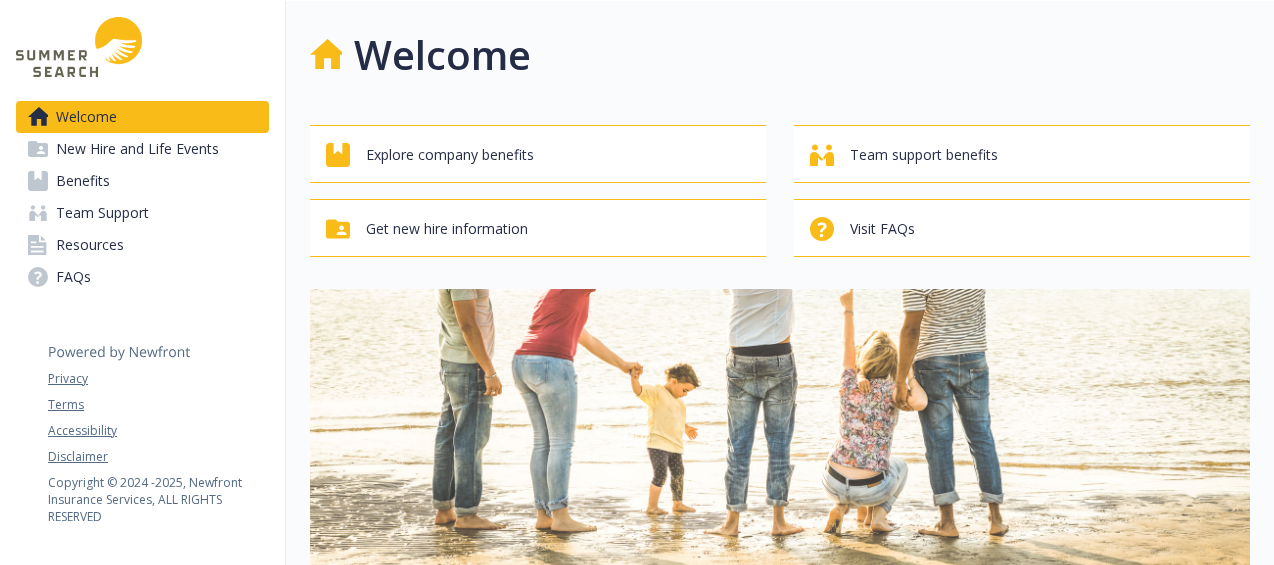 scroll, scrollTop: 0, scrollLeft: 0, axis: both 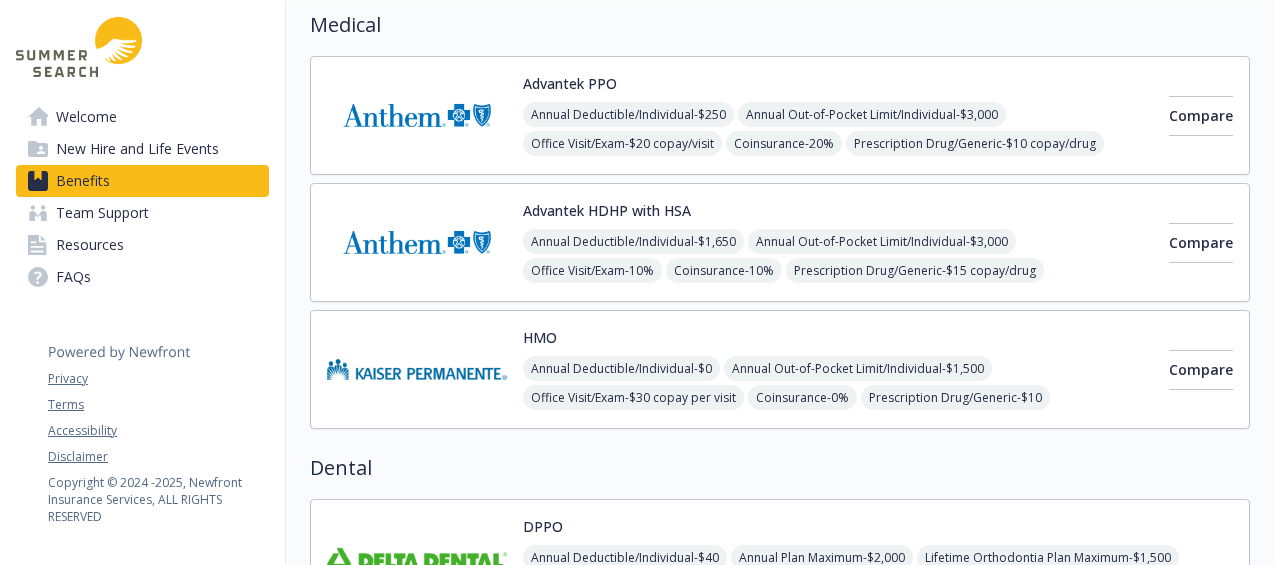 click on "Resources" at bounding box center (90, 245) 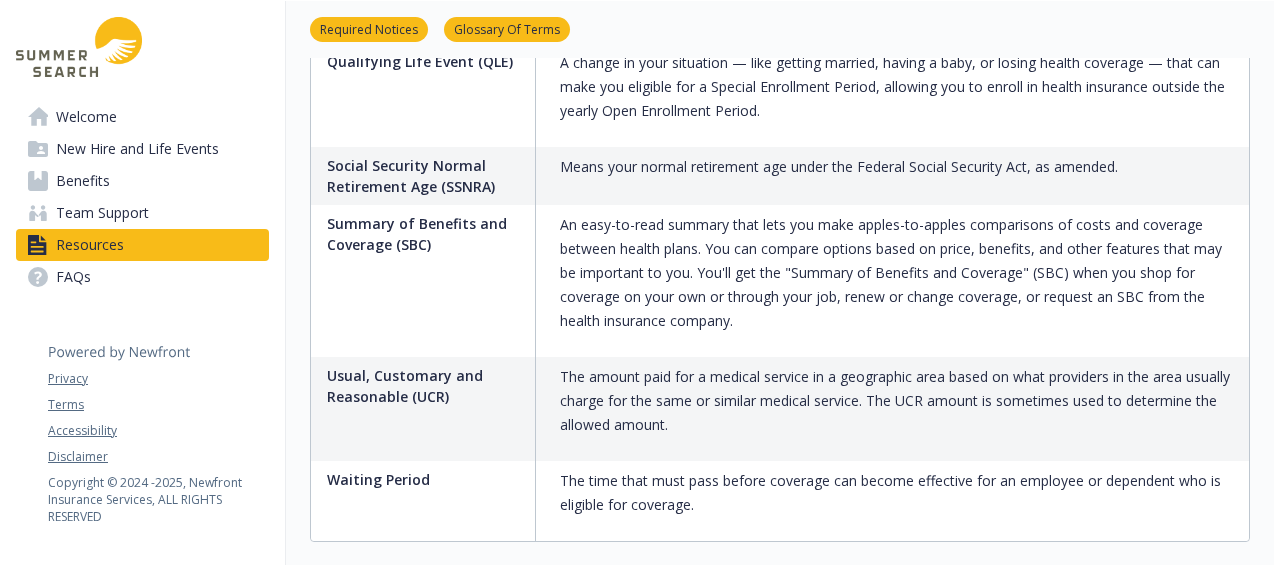 scroll, scrollTop: 3480, scrollLeft: 0, axis: vertical 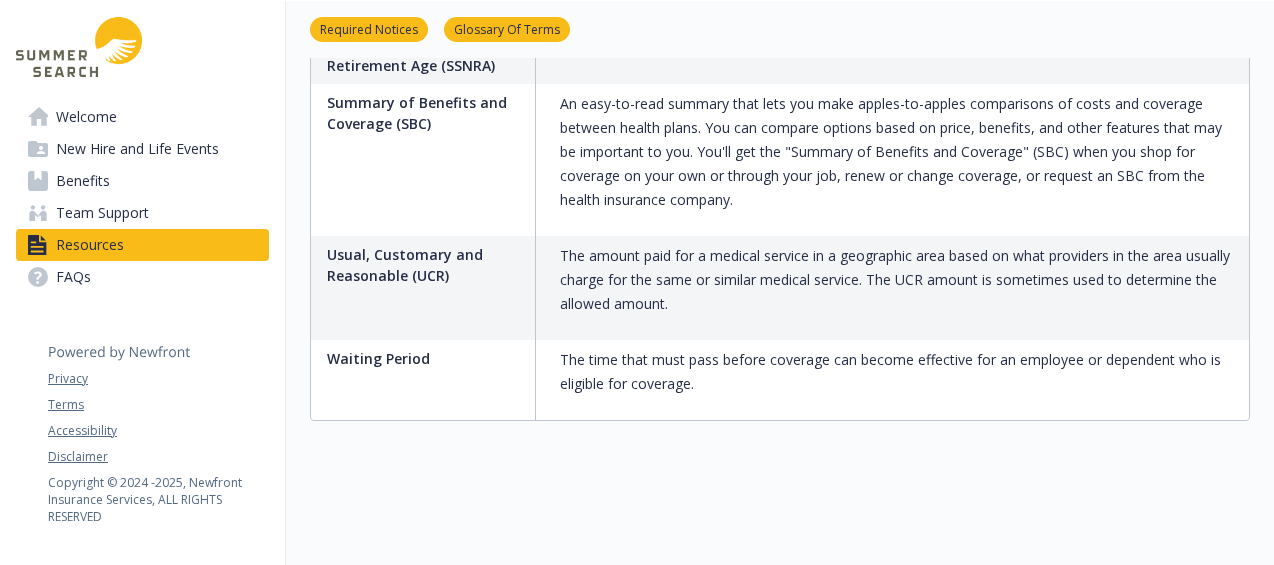 click on "Benefits" at bounding box center [83, 181] 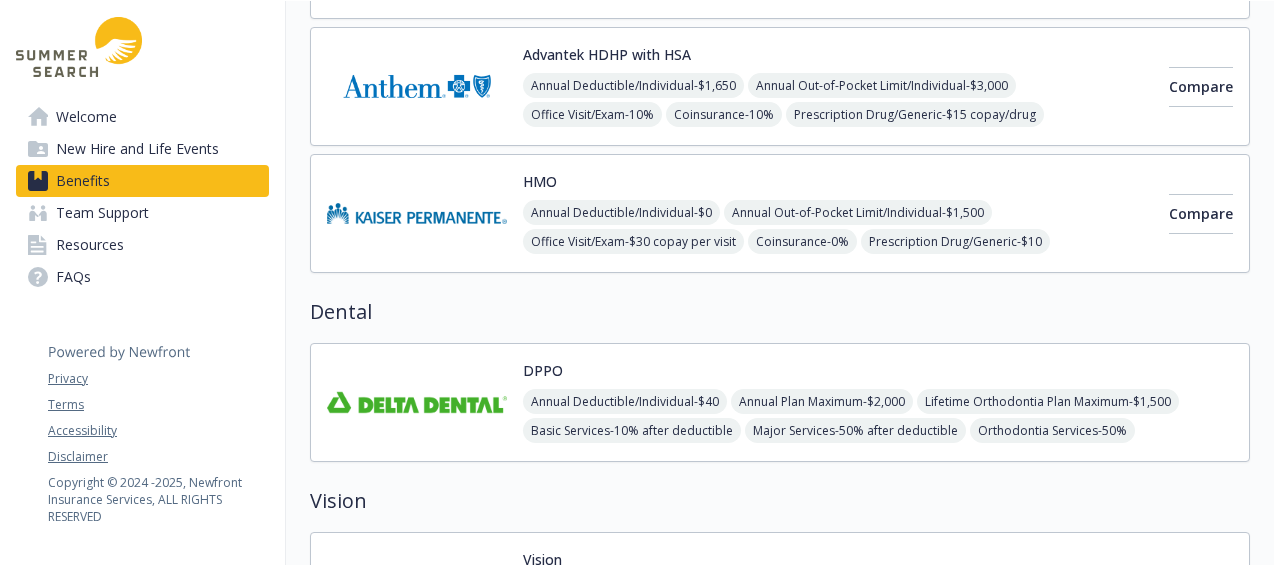 scroll, scrollTop: 0, scrollLeft: 0, axis: both 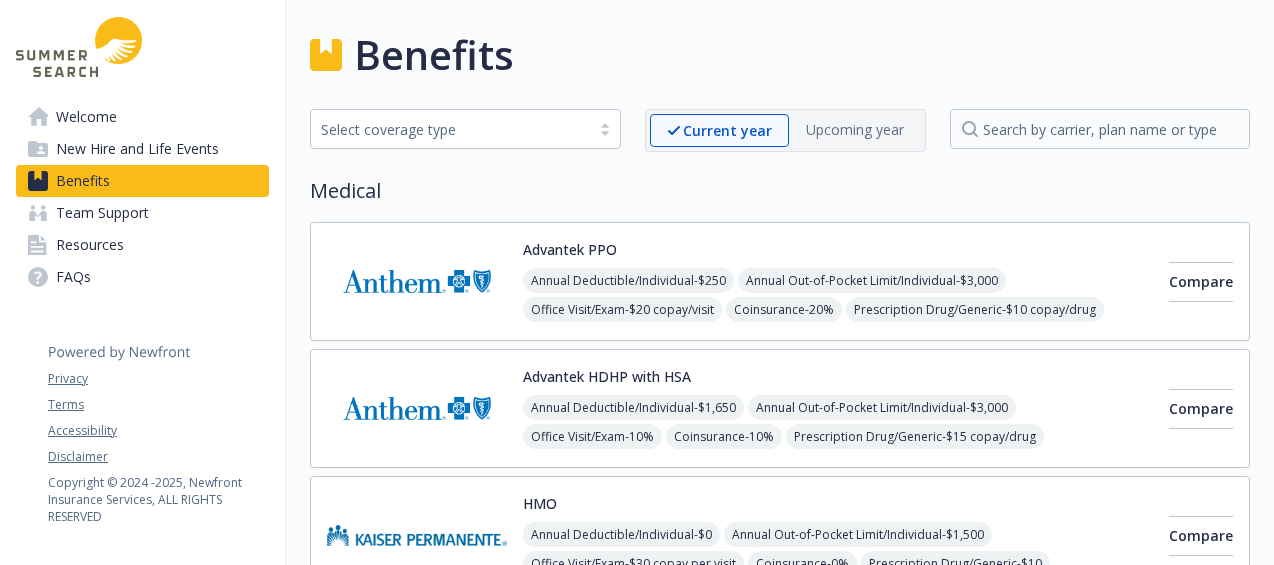 click on "New Hire and Life Events" at bounding box center (137, 149) 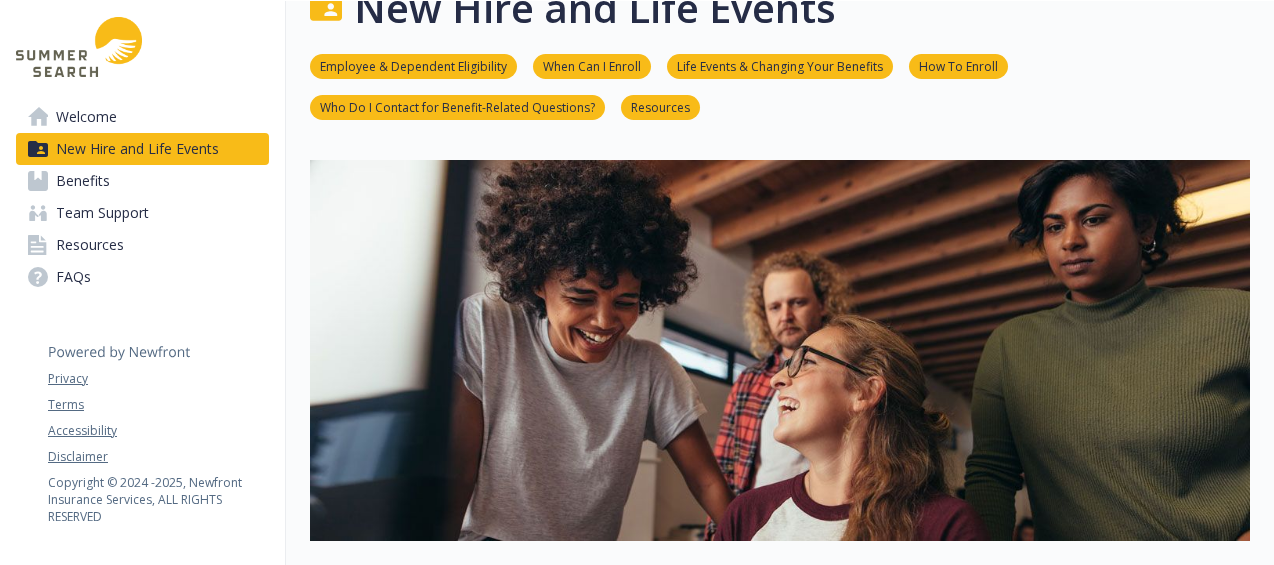 scroll, scrollTop: 0, scrollLeft: 0, axis: both 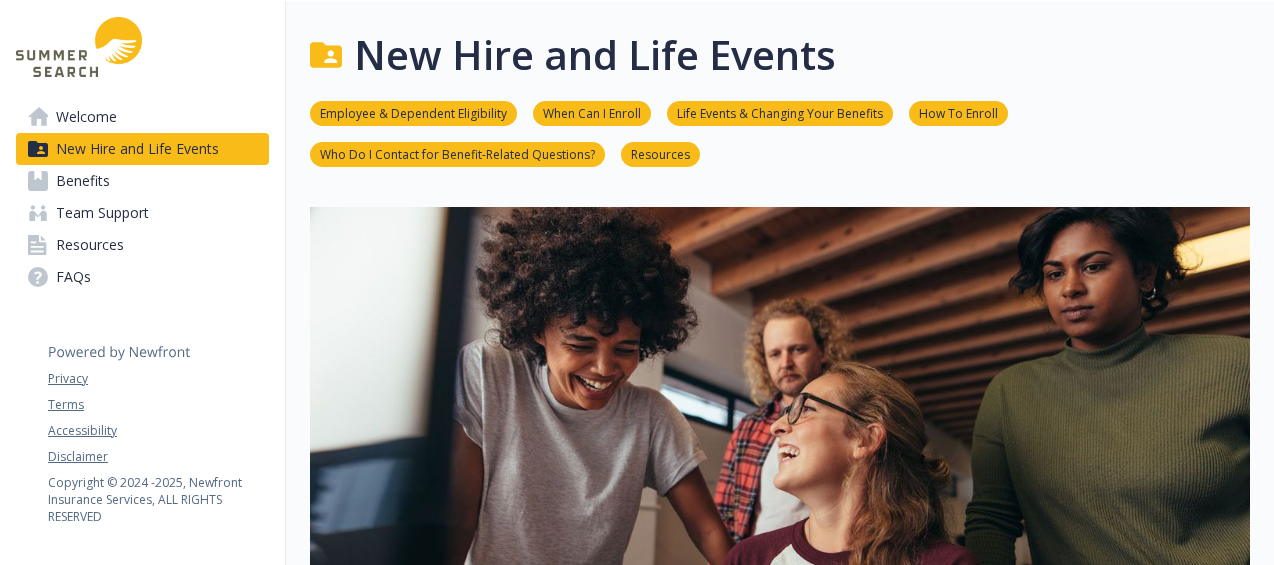 click on "Benefits" at bounding box center (83, 181) 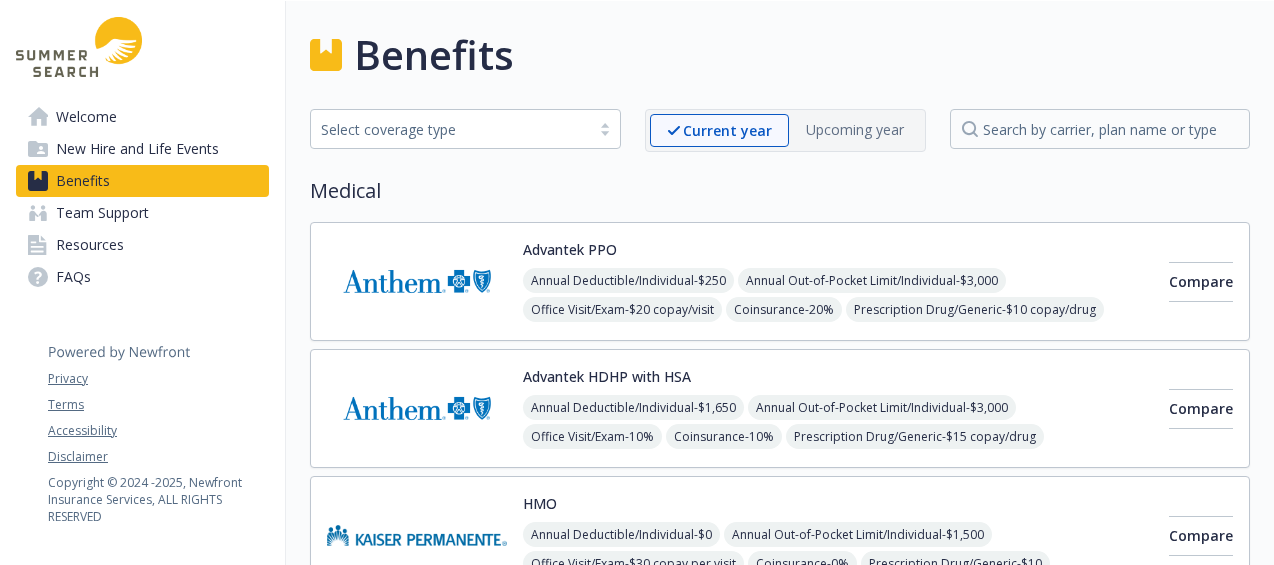click on "Resources" at bounding box center [90, 245] 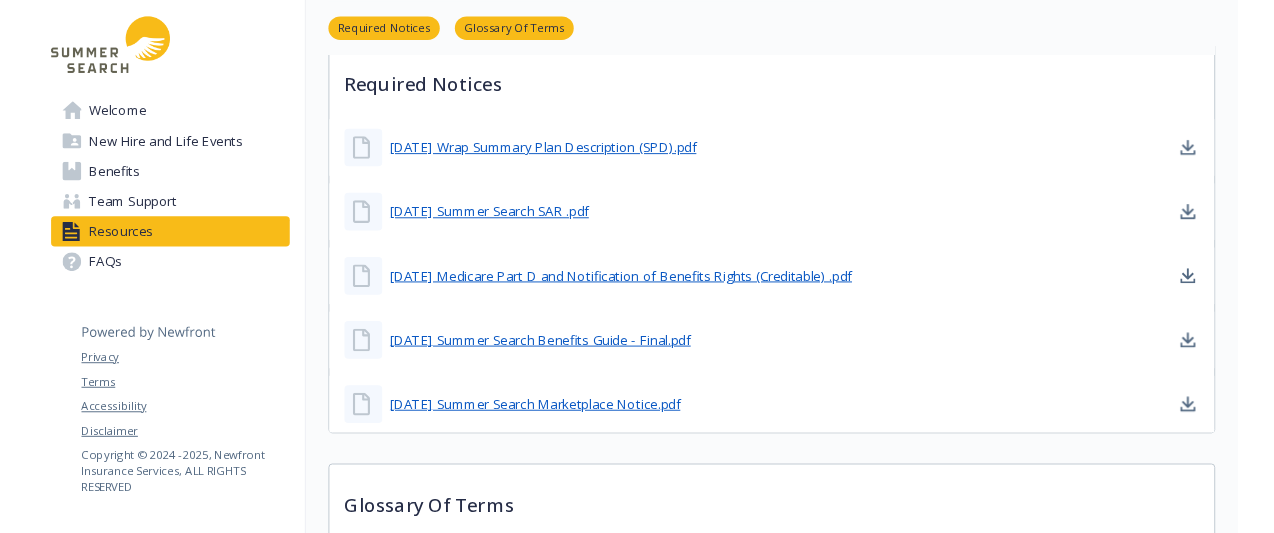 scroll, scrollTop: 566, scrollLeft: 0, axis: vertical 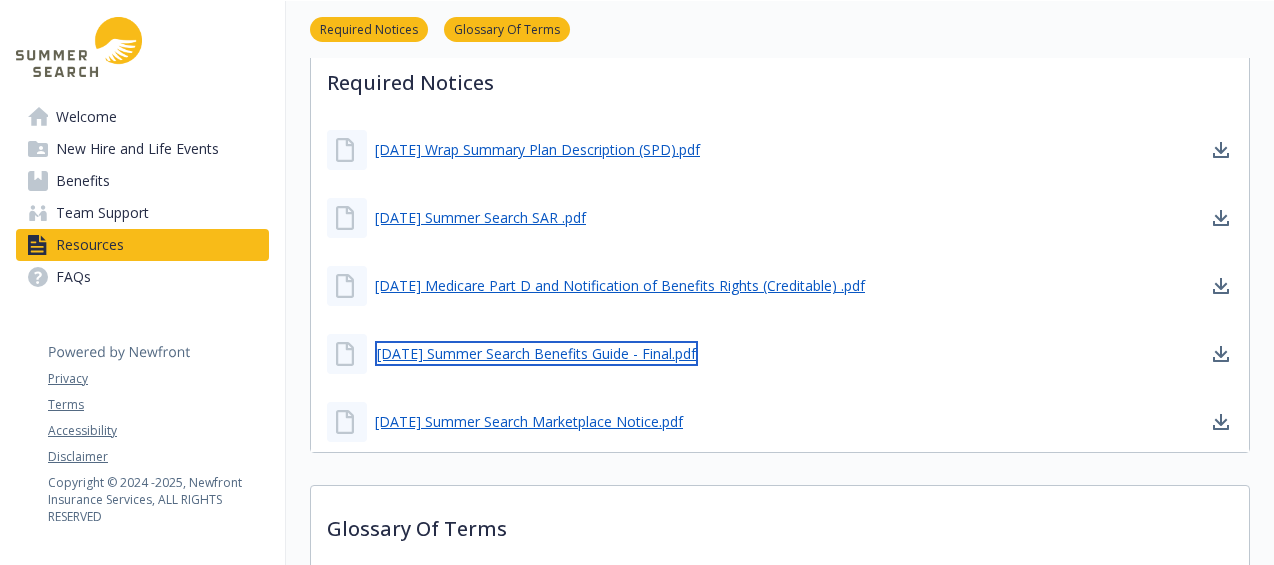click on "[DATE] Summer Search Benefits Guide - Final.pdf" at bounding box center [536, 353] 